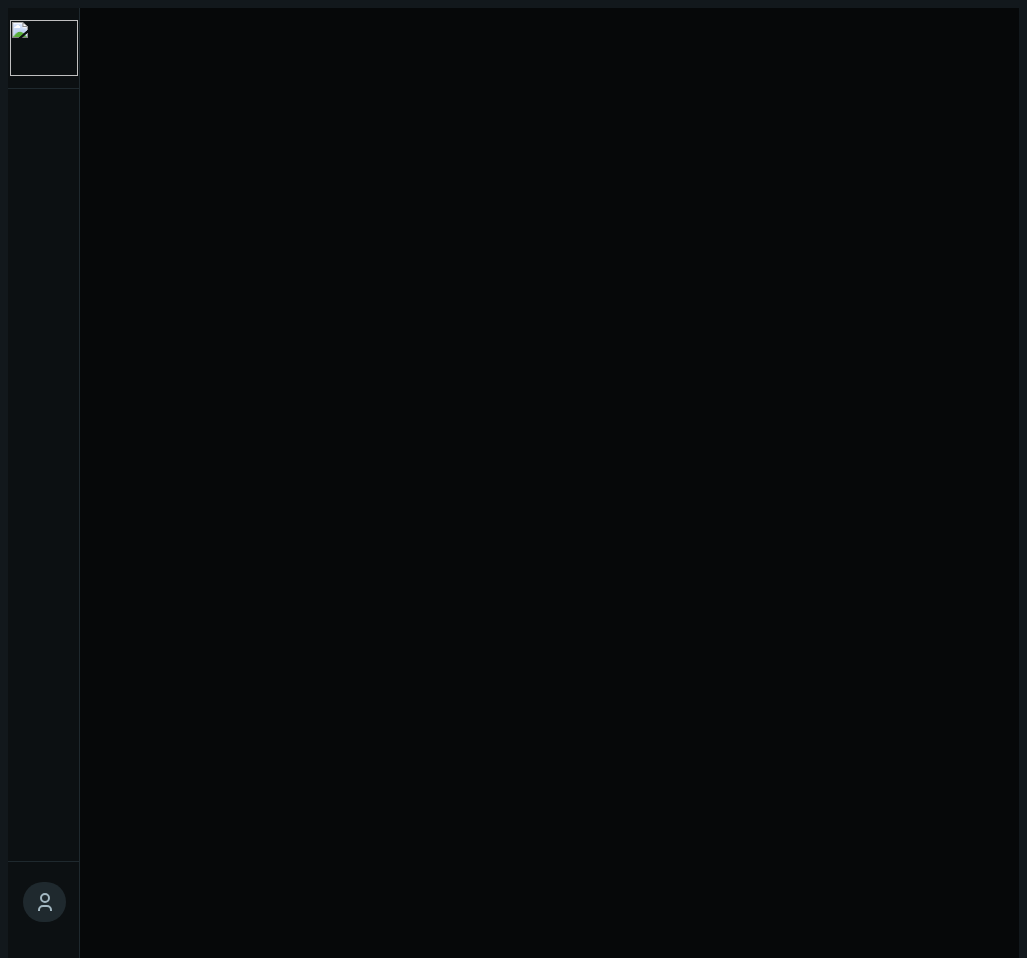 scroll, scrollTop: 0, scrollLeft: 0, axis: both 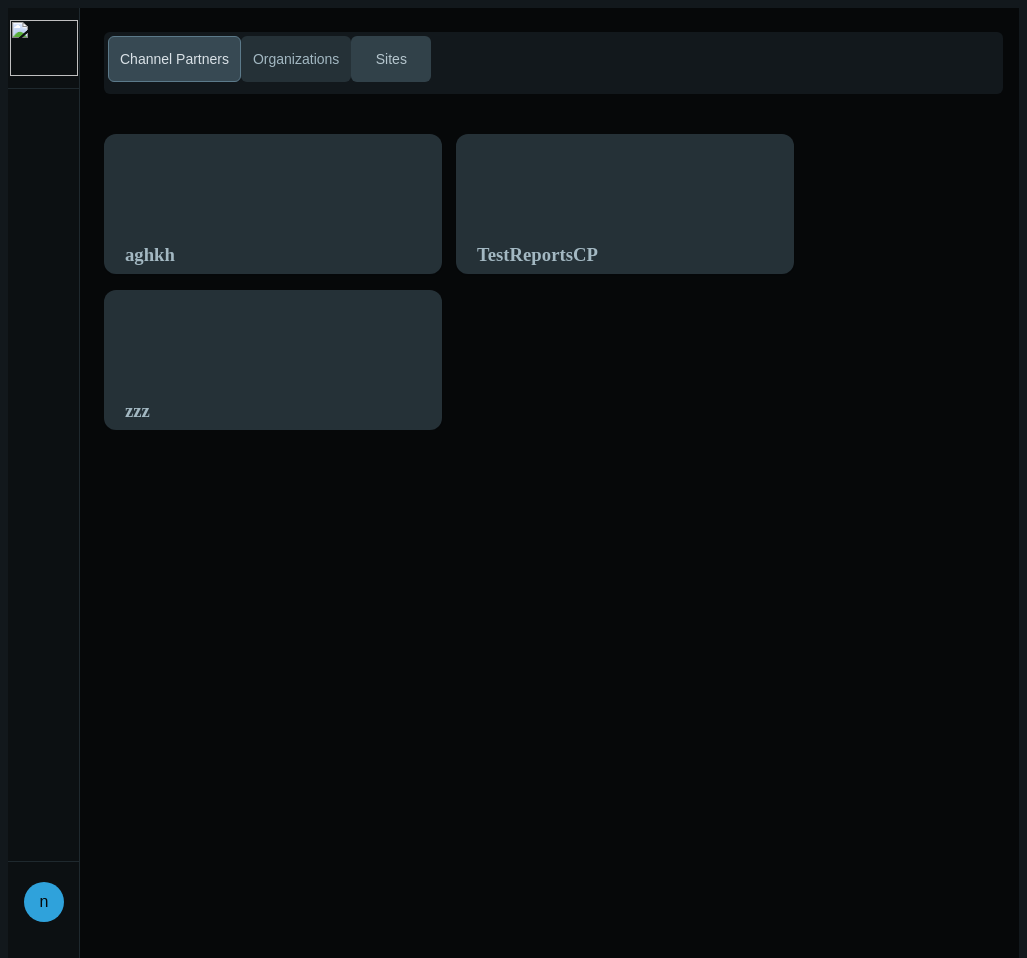 click on "Sites" 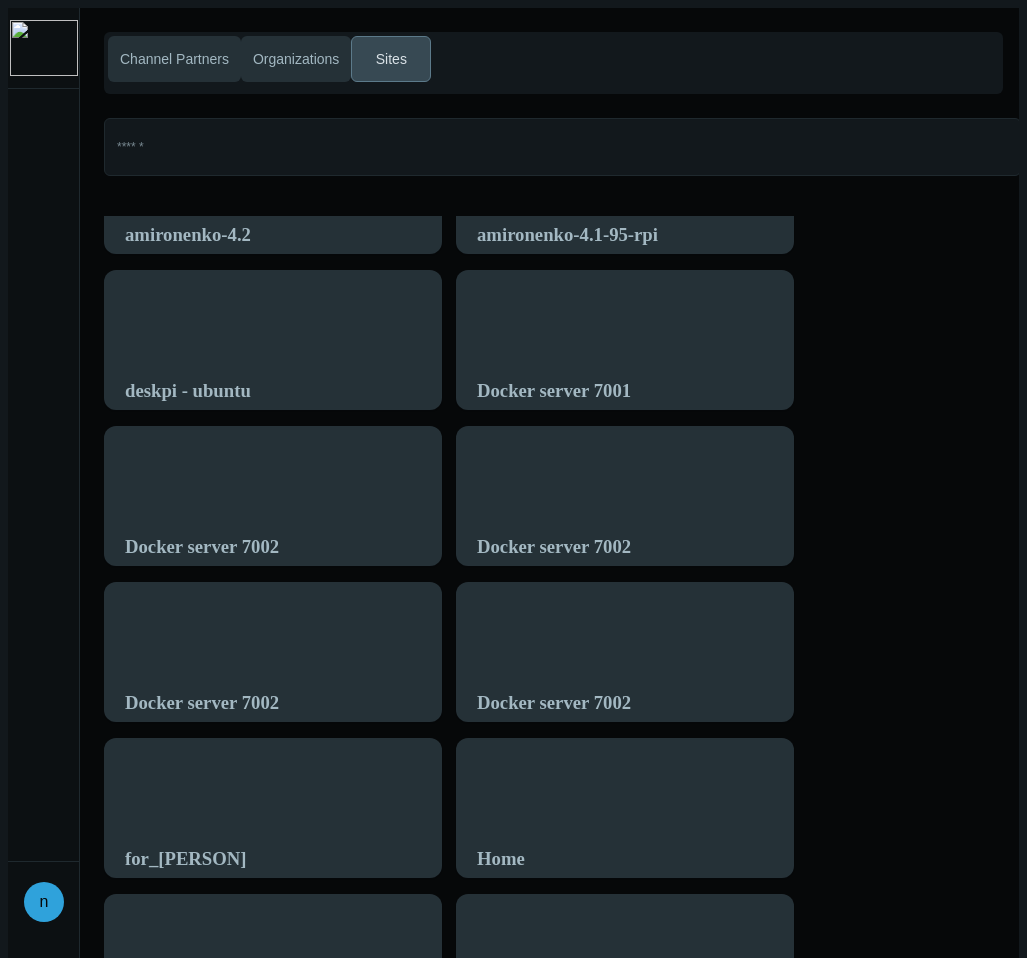 scroll, scrollTop: 0, scrollLeft: 0, axis: both 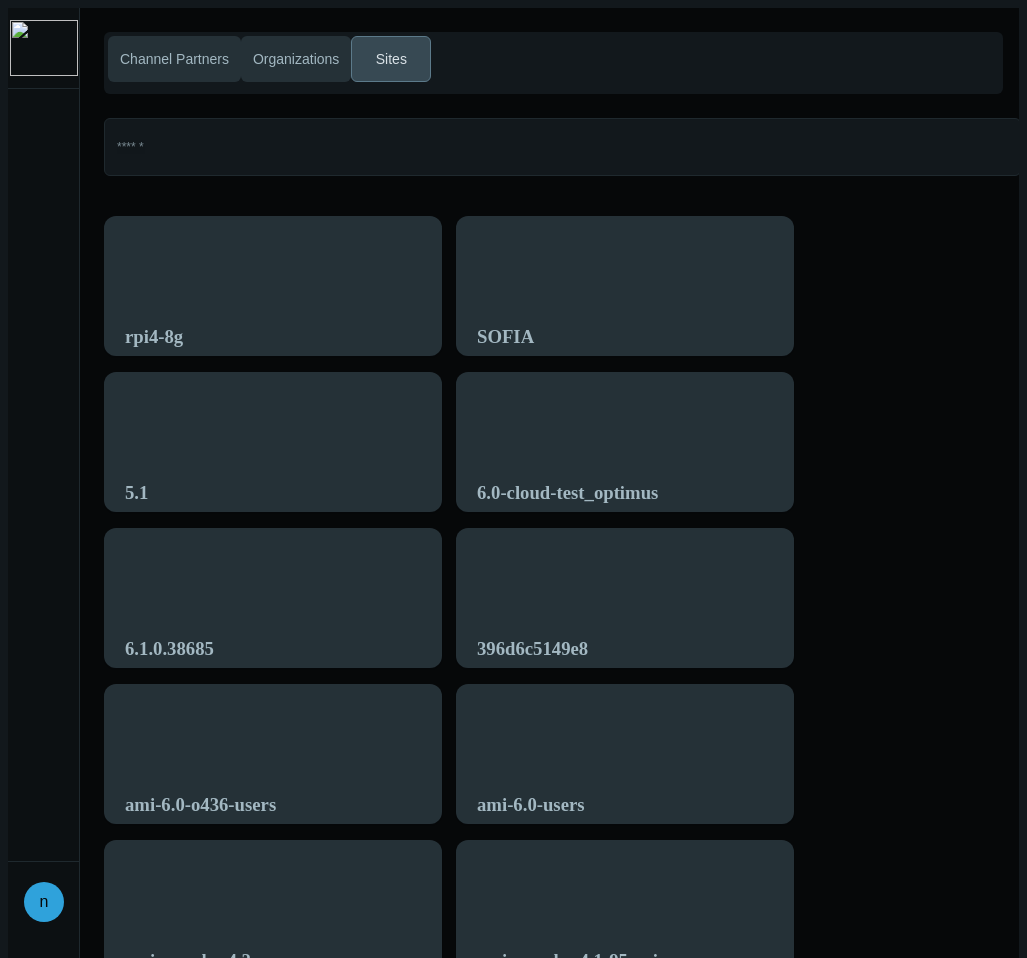 click on "Channel Partners   Organizations   Sites  rpi4-8g SOFIA 5.1 6.0-cloud-test_optimus 6.1.0.38685 396d6c5149e8 ami-6.0-o436-users ami-6.0-users amironenko-4.2 amironenko-4.1-95-rpi deskpi - ubuntu Docker server 7001 Docker server 7002 Docker server 7002 Docker server 7002 Docker server 7002 for_Nick Home NxVincentNuc SOFIA ubuntu Win-Home winpc" 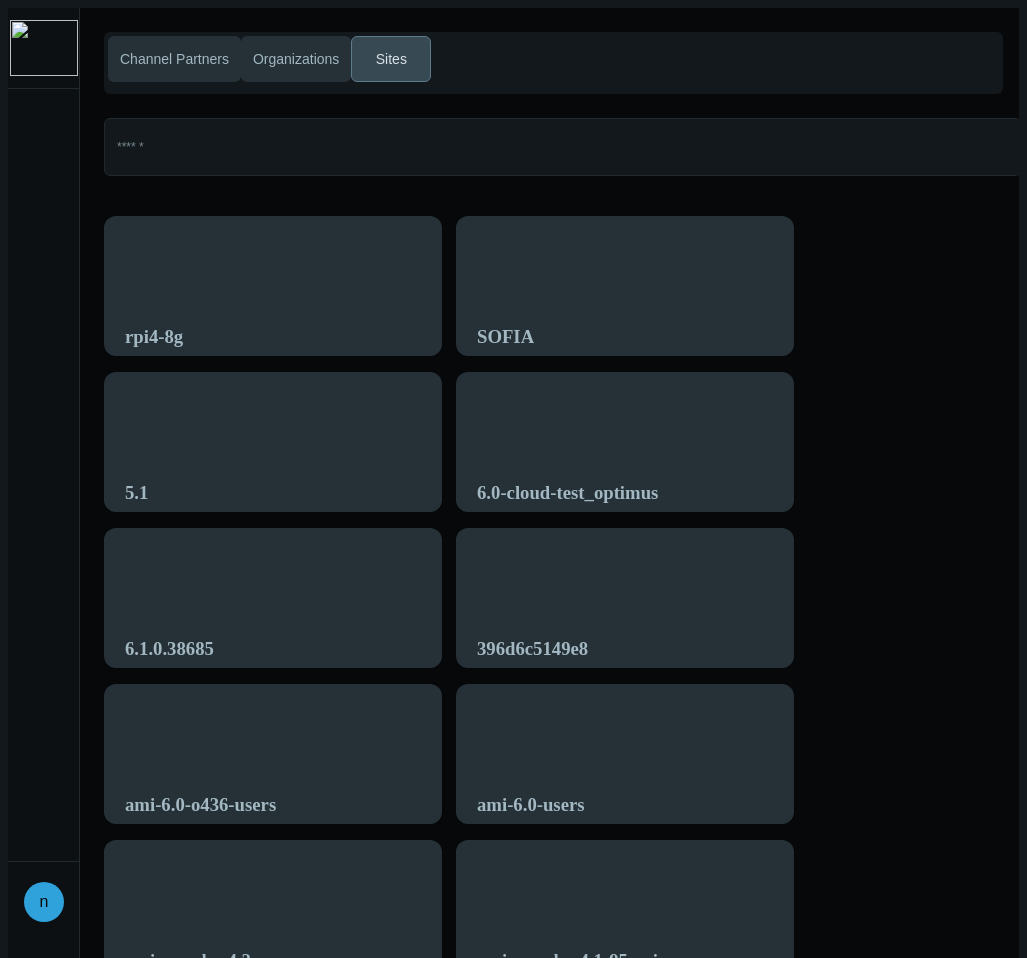 scroll, scrollTop: 0, scrollLeft: 0, axis: both 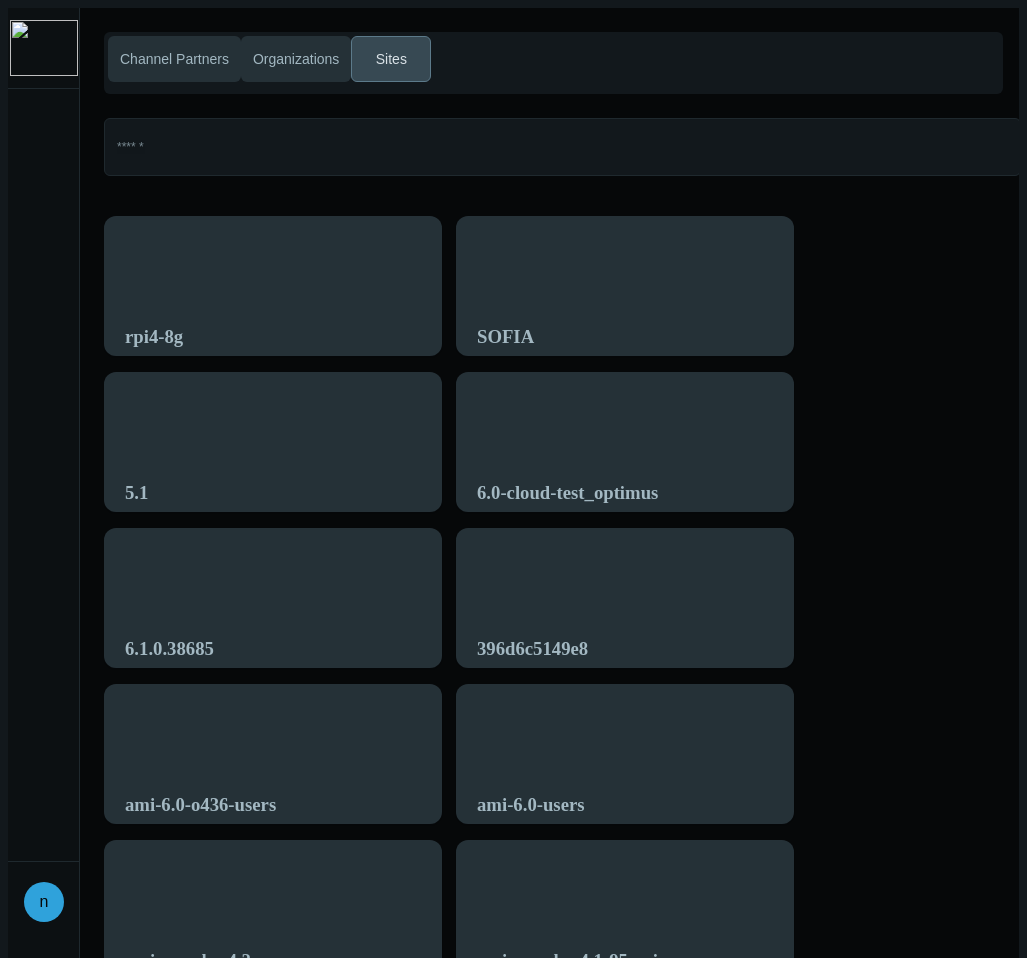 click on "libs/nx-components/src/lib/nx-menu/nx-menu.component.ts :37 :9  - error  NG8113:  NxAccountInfoComponent is not used within the template of NxMenuComponent
37          NxAccountInfoComponent,
~~~~~~~~~~~~~~~~~~~~~~" at bounding box center (513, 439) 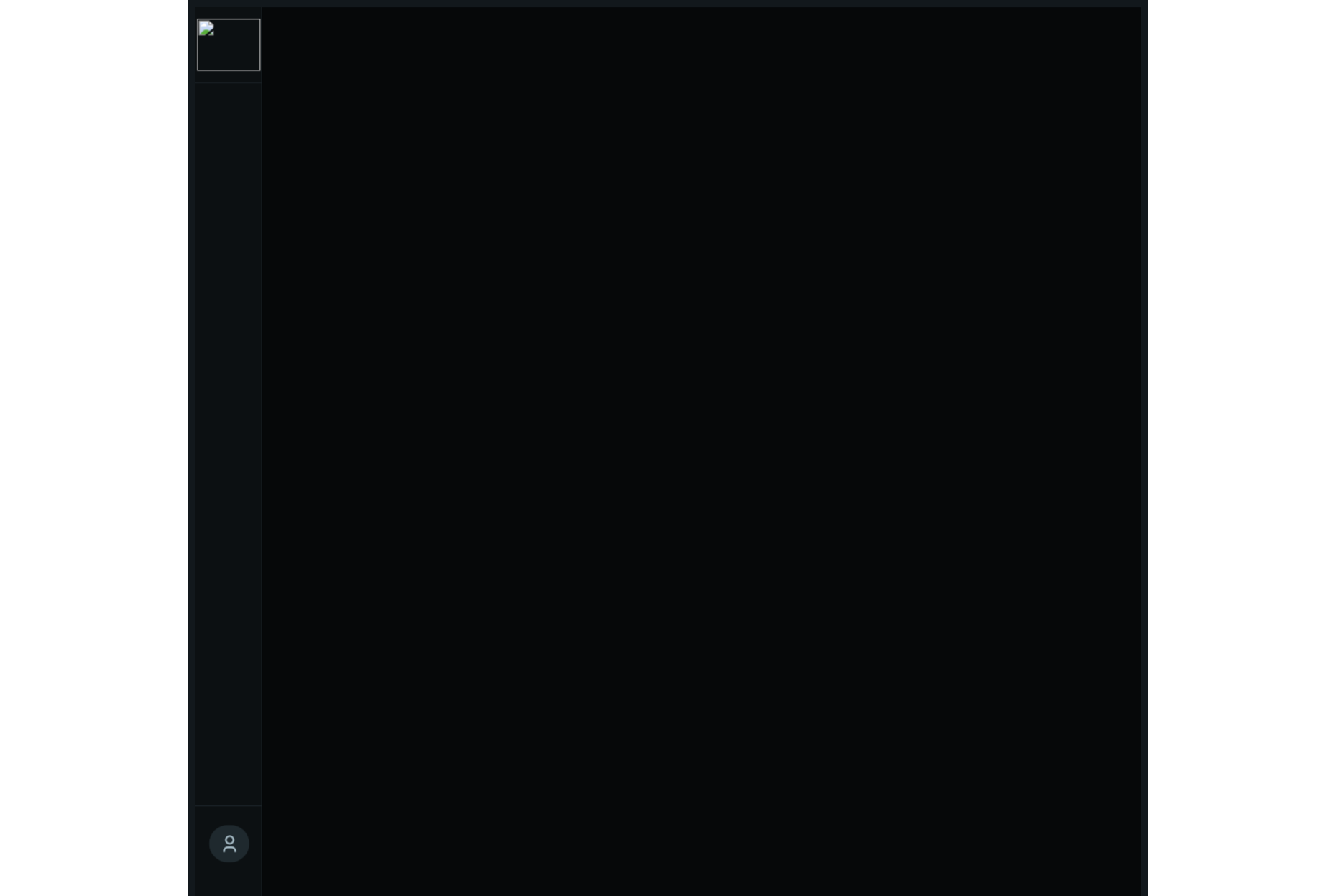 scroll, scrollTop: 0, scrollLeft: 0, axis: both 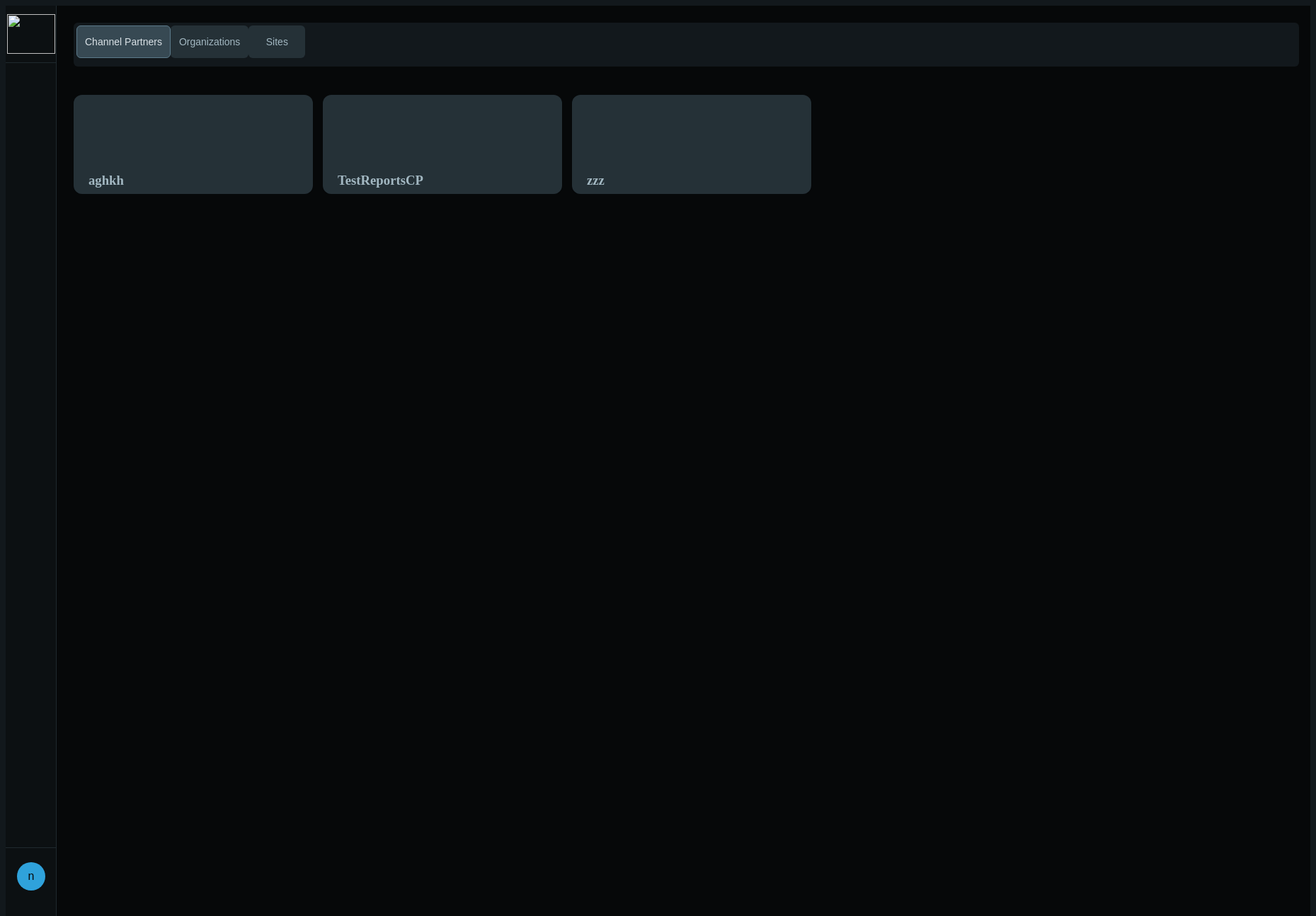 click on "Channel Partners   Organizations   Sites  aghkh TestReportsCP zzz" 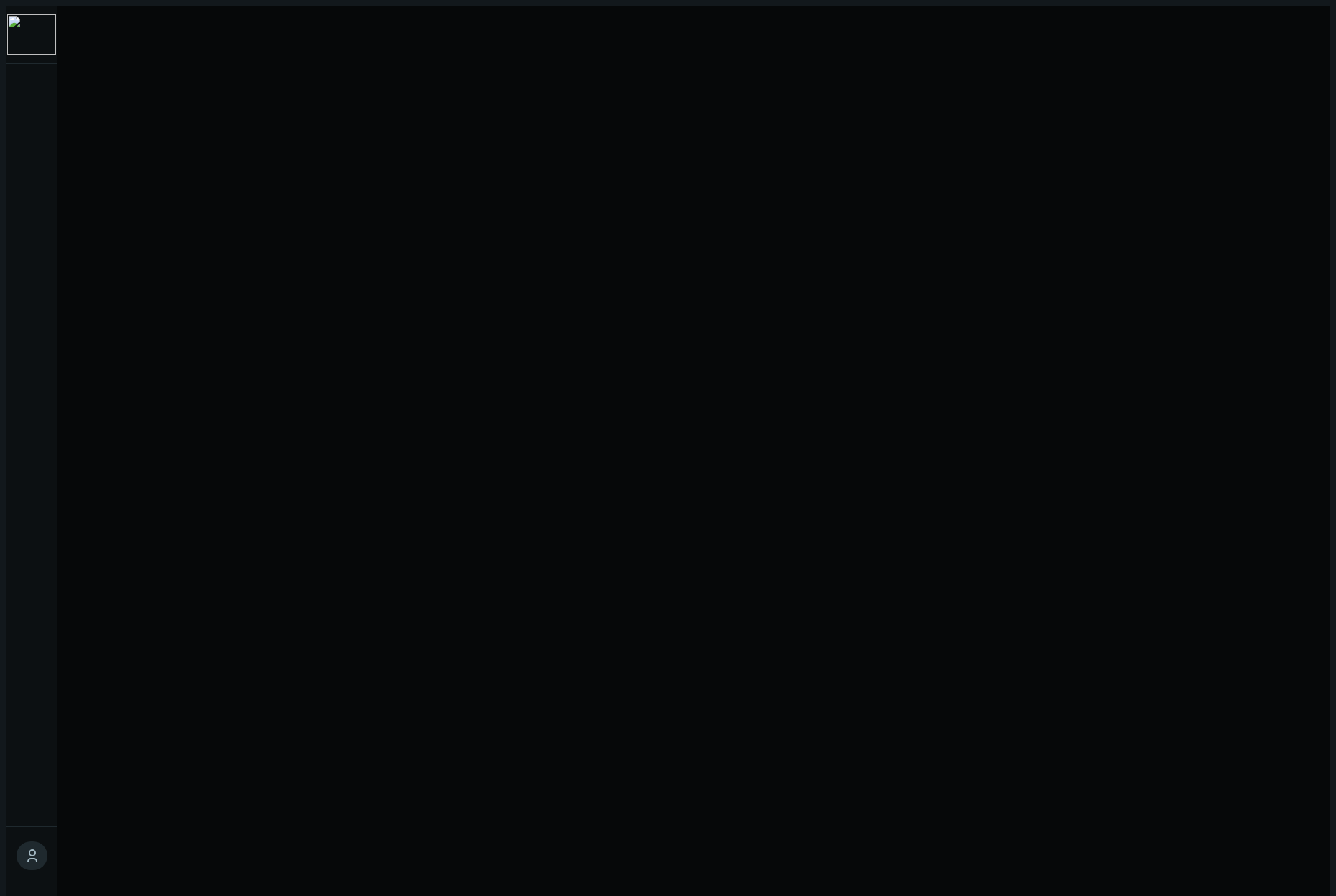 scroll, scrollTop: 0, scrollLeft: 0, axis: both 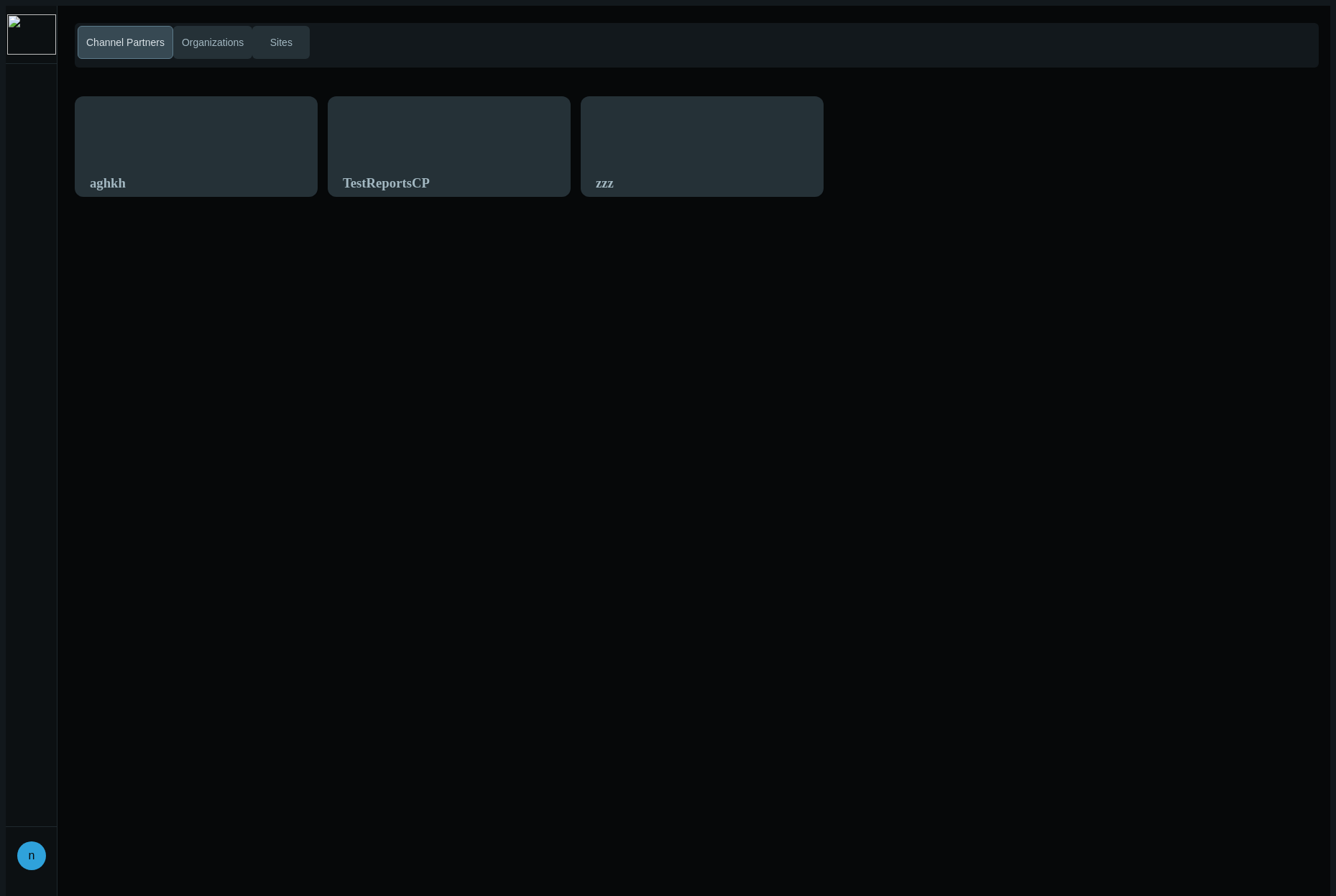 click on "Channel Partners   Organizations   Sites  aghkh TestReportsCP zzz" 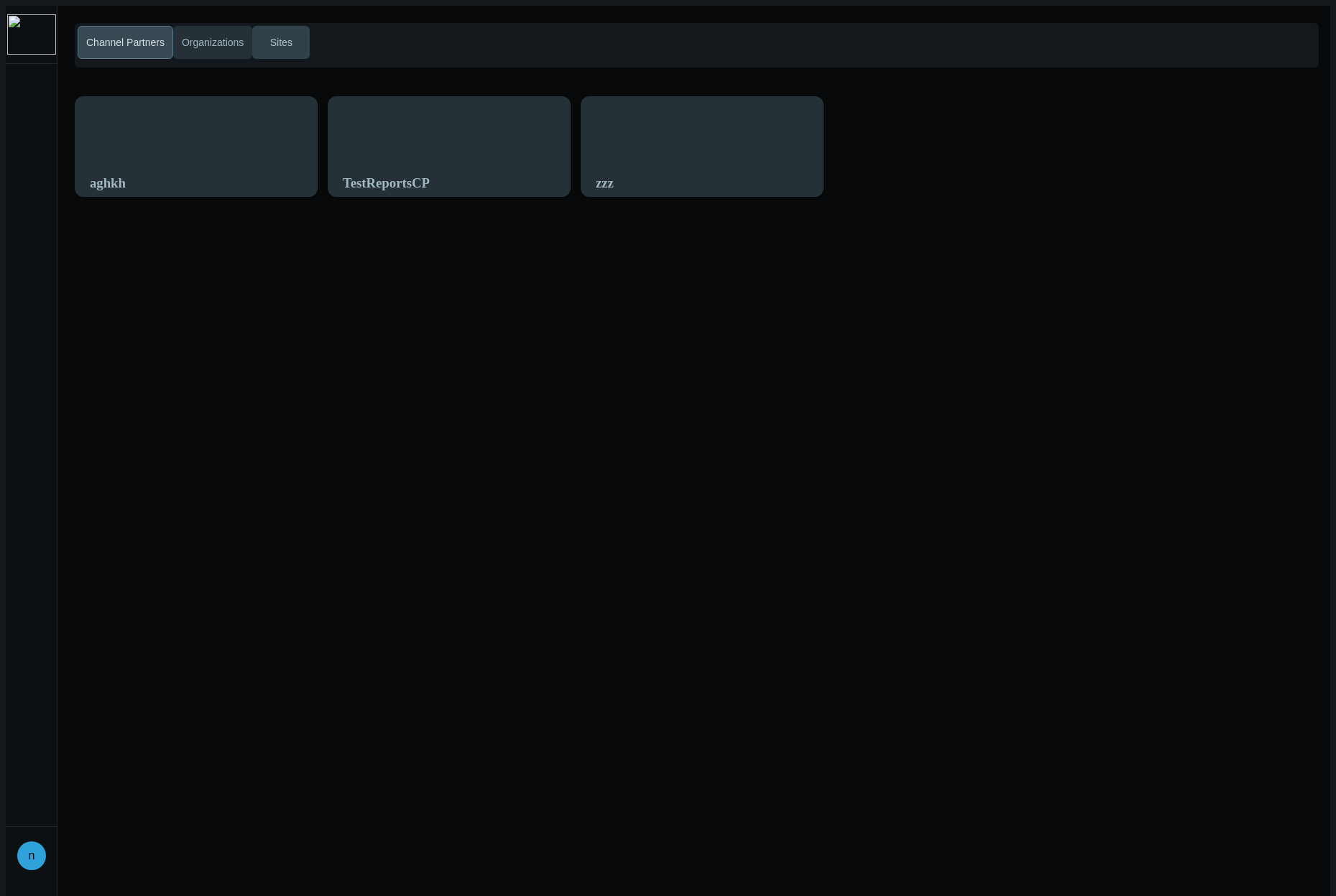 click on "Sites" 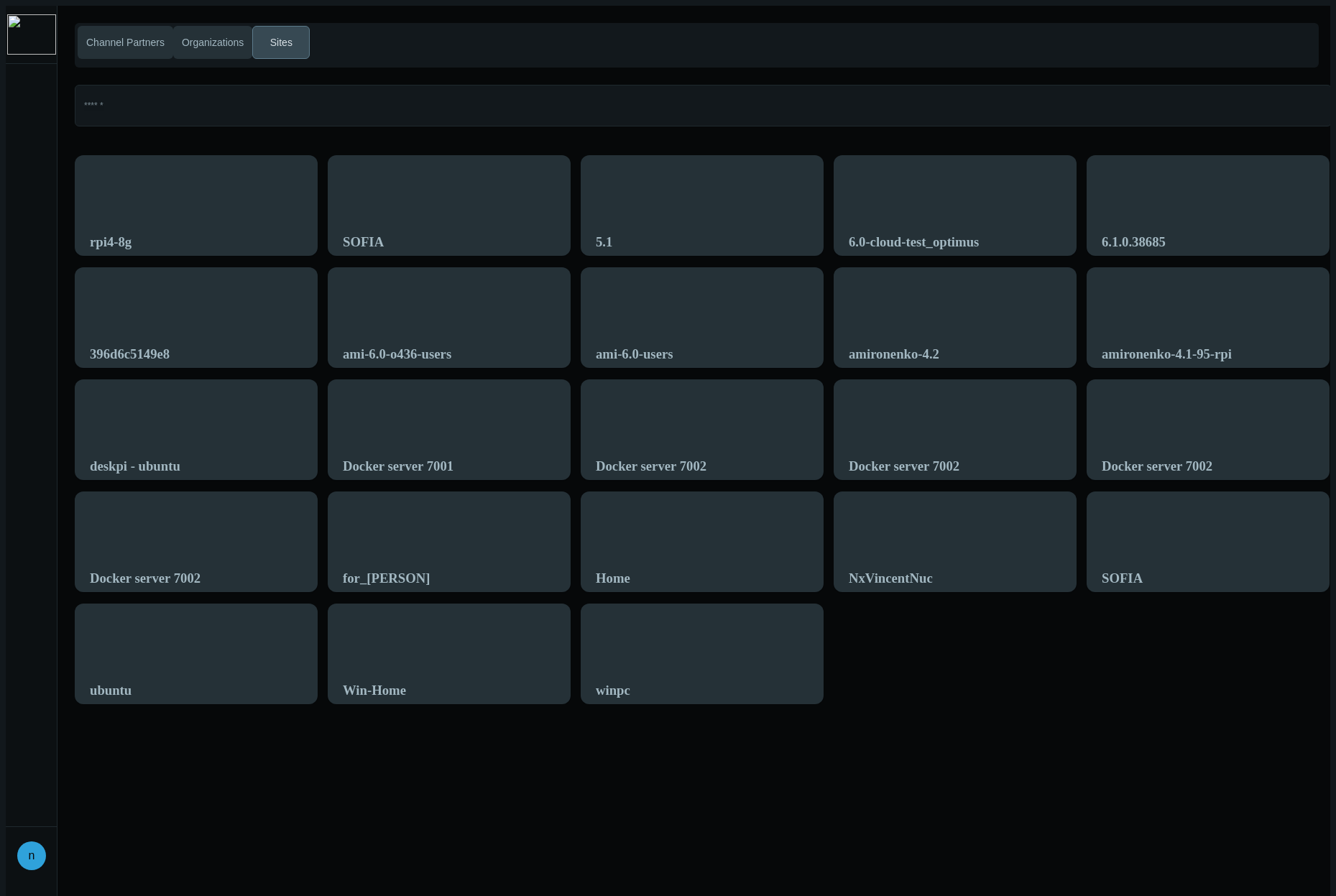 click on "Channel Partners   Organizations   Sites  rpi4-8g SOFIA 5.1 6.0-cloud-test_optimus 6.1.0.38685 396d6c5149e8 ami-6.0-o436-users ami-6.0-users amironenko-4.2 amironenko-4.1-95-rpi deskpi - ubuntu Docker server 7001 Docker server 7002 Docker server 7002 Docker server 7002 Docker server 7002 for_Nick Home NxVincentNuc SOFIA ubuntu Win-Home winpc" 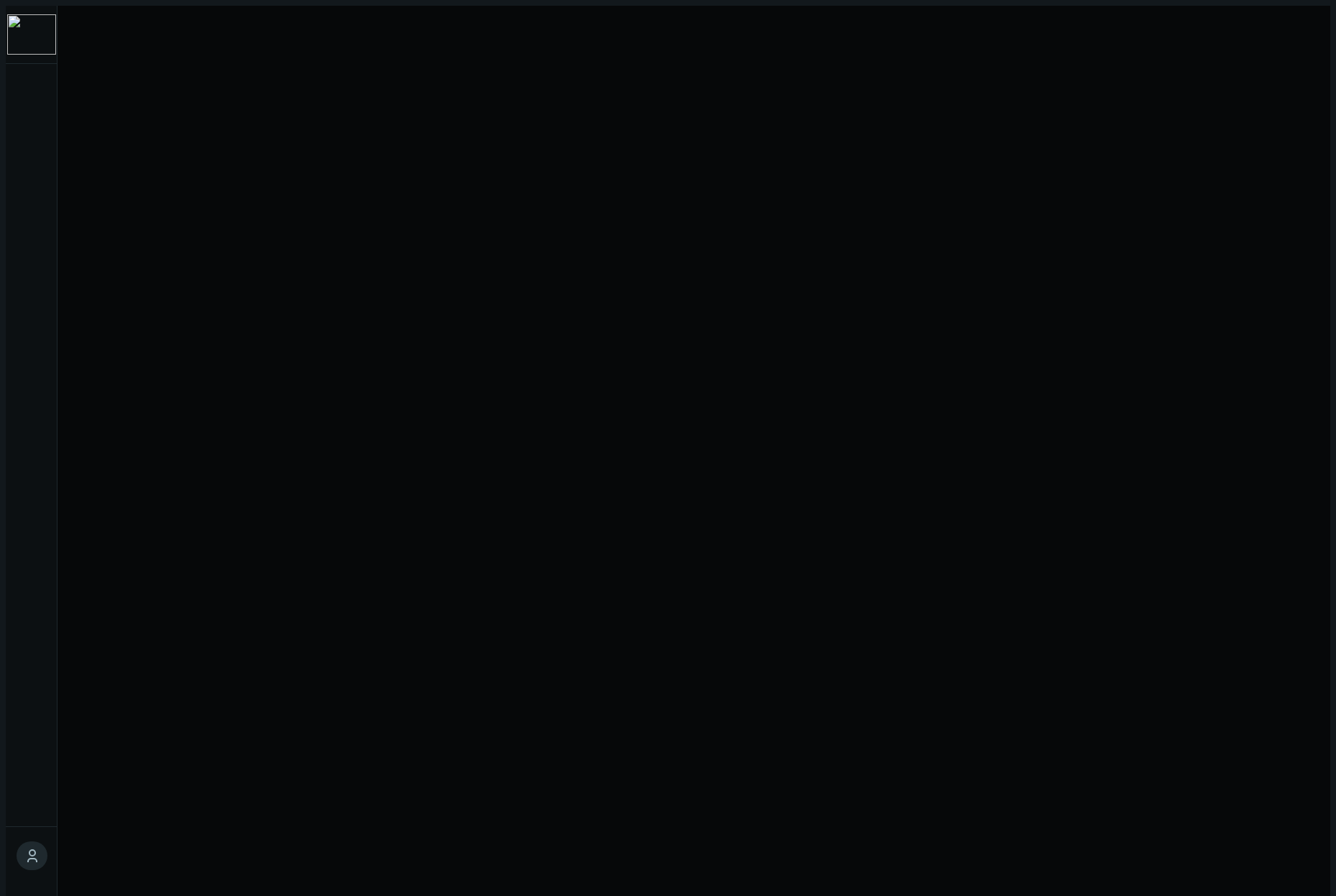 scroll, scrollTop: 0, scrollLeft: 0, axis: both 